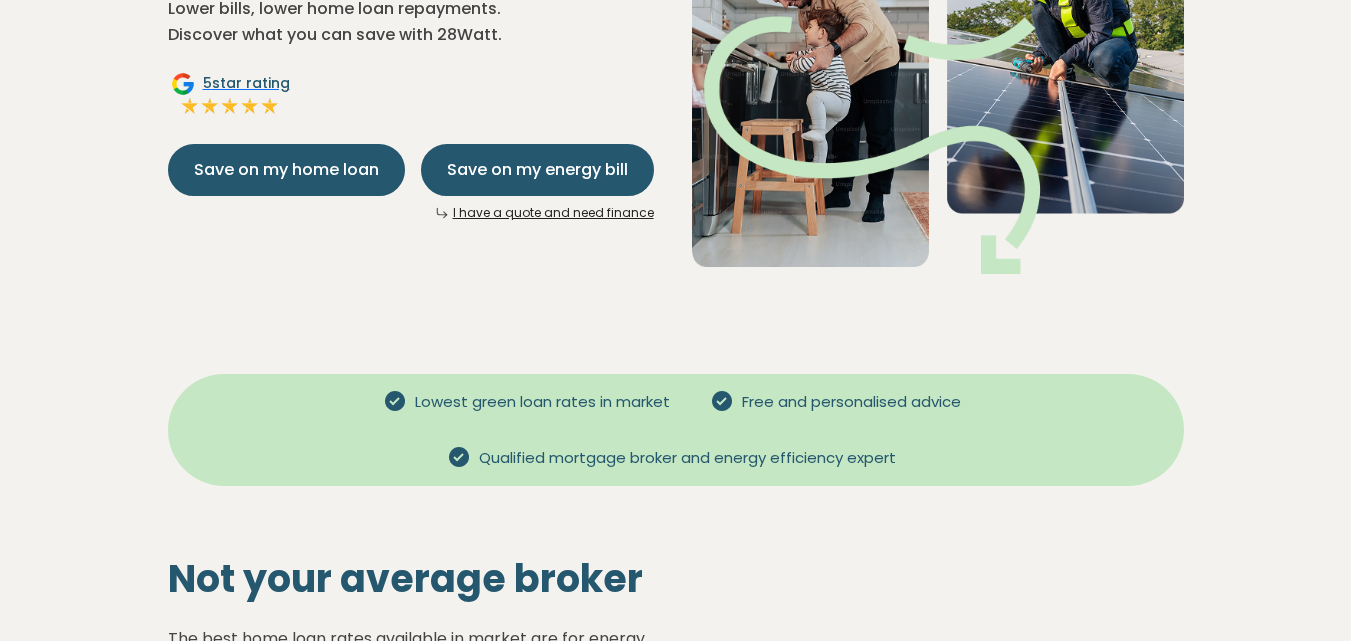 click on "Lowest green loan rates in market Free and personalised advice Qualified mortgage broker and energy efficiency expert" at bounding box center [676, 414] 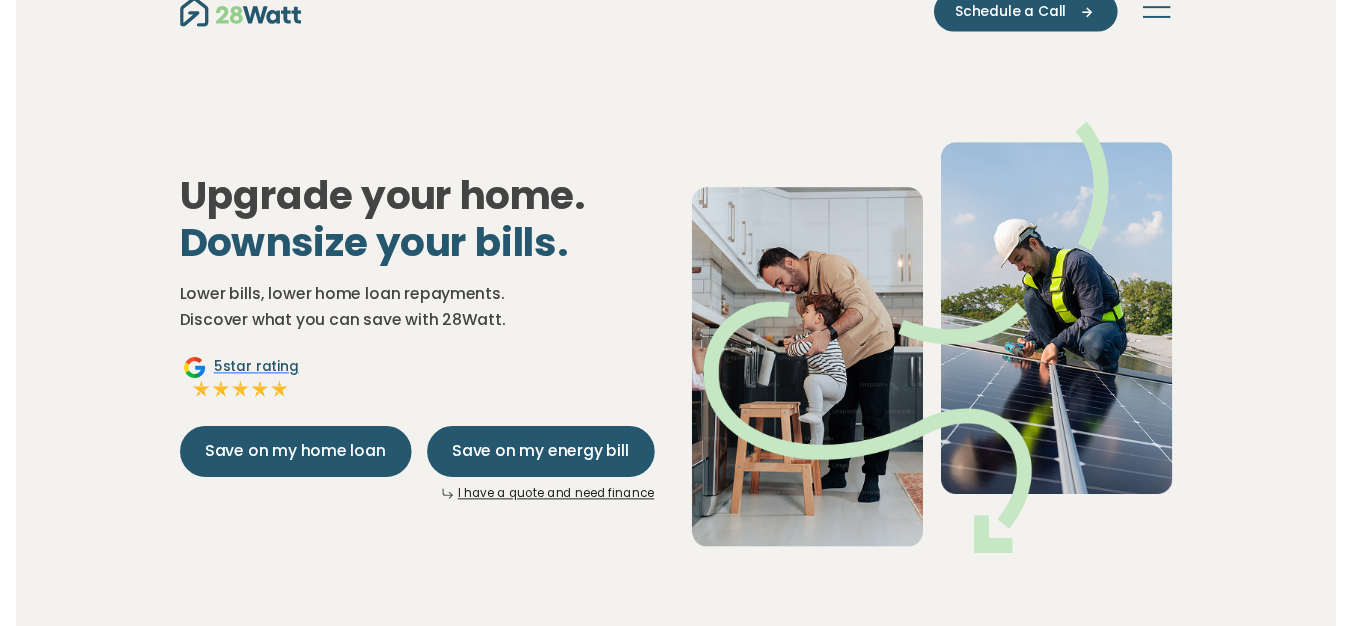 scroll, scrollTop: 0, scrollLeft: 0, axis: both 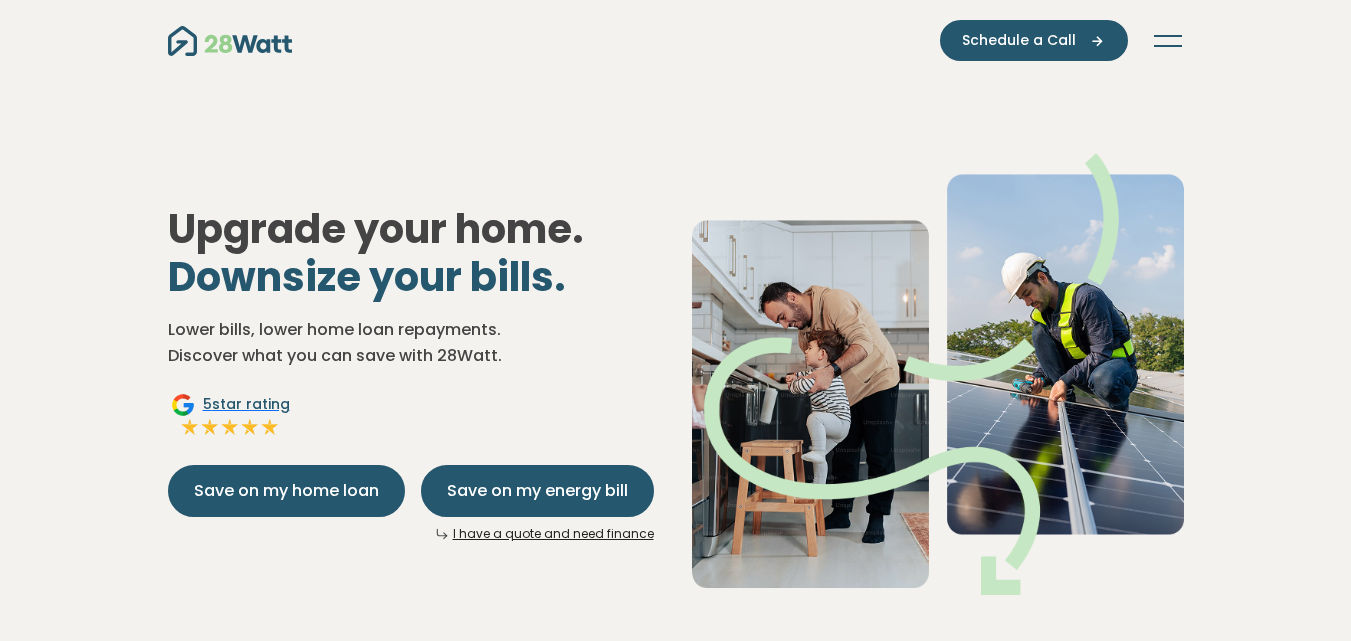 click at bounding box center (1168, 46) 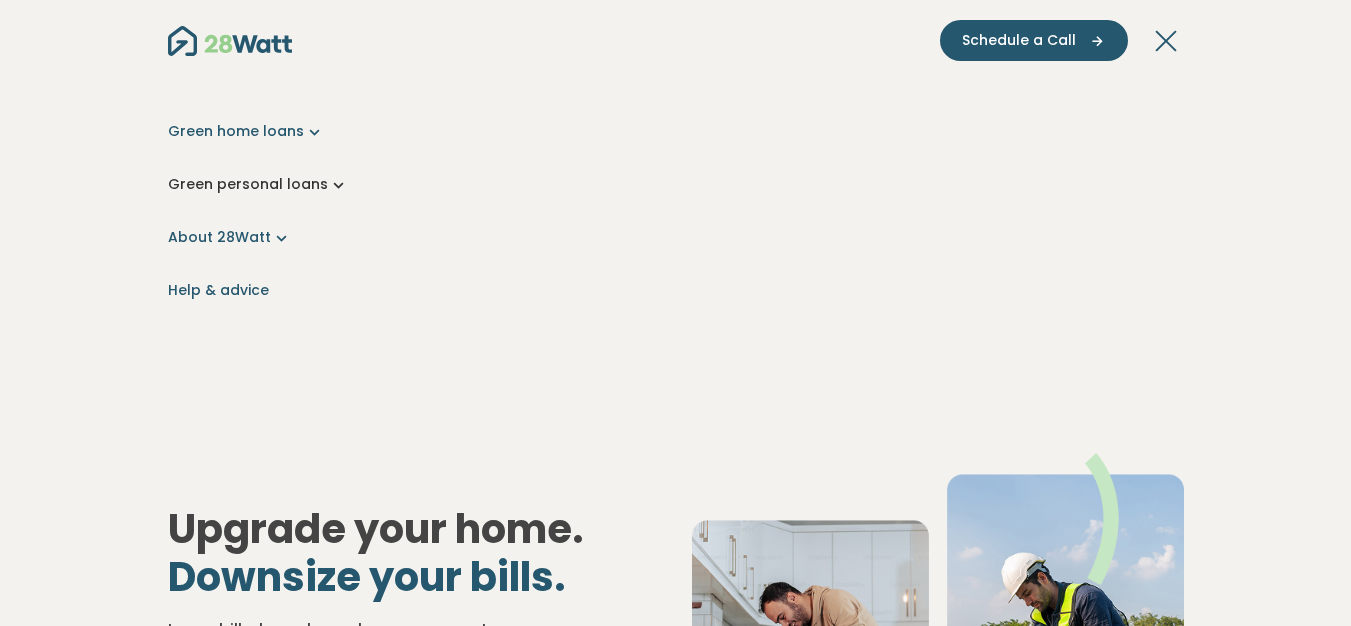 click on "Green personal loans" at bounding box center (676, 184) 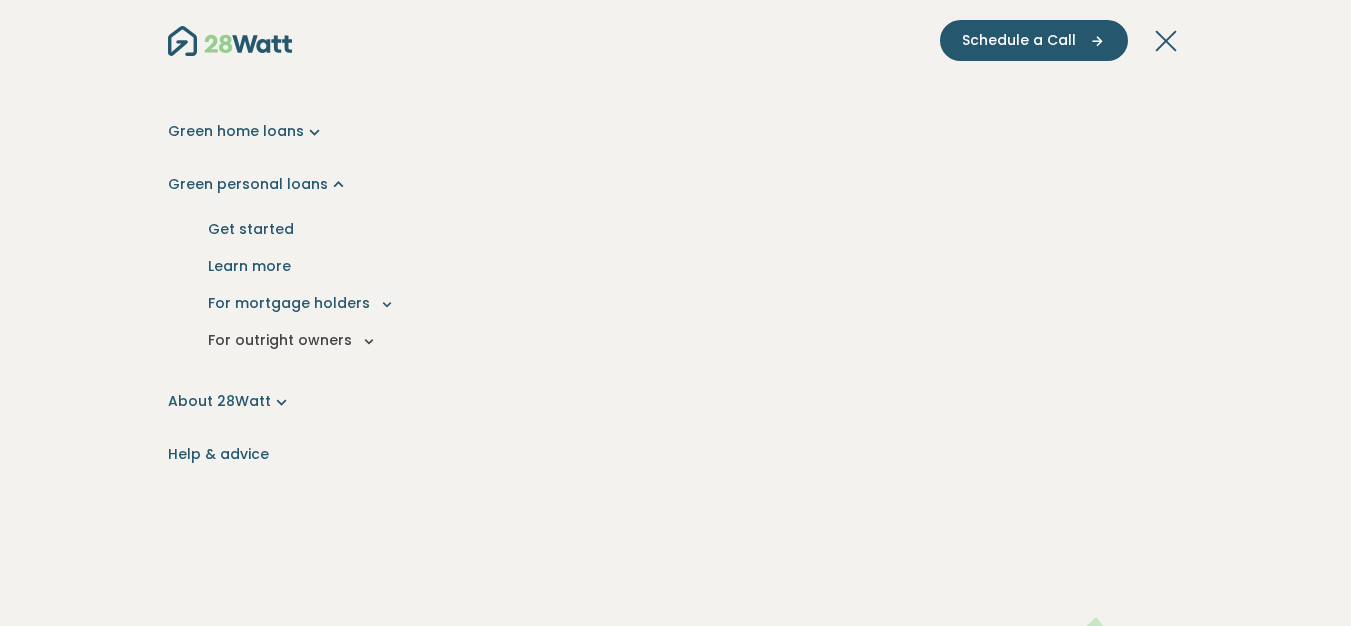 click on "For outright owners" at bounding box center [676, 340] 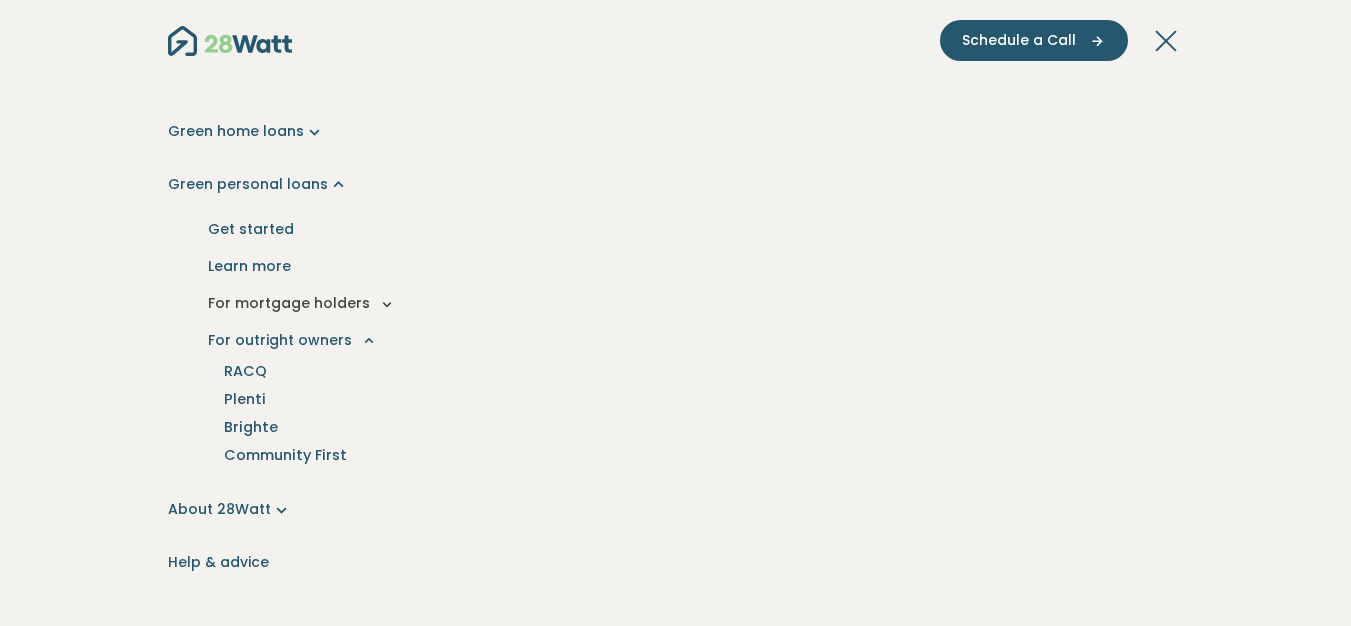 click on "For mortgage holders" at bounding box center [676, 303] 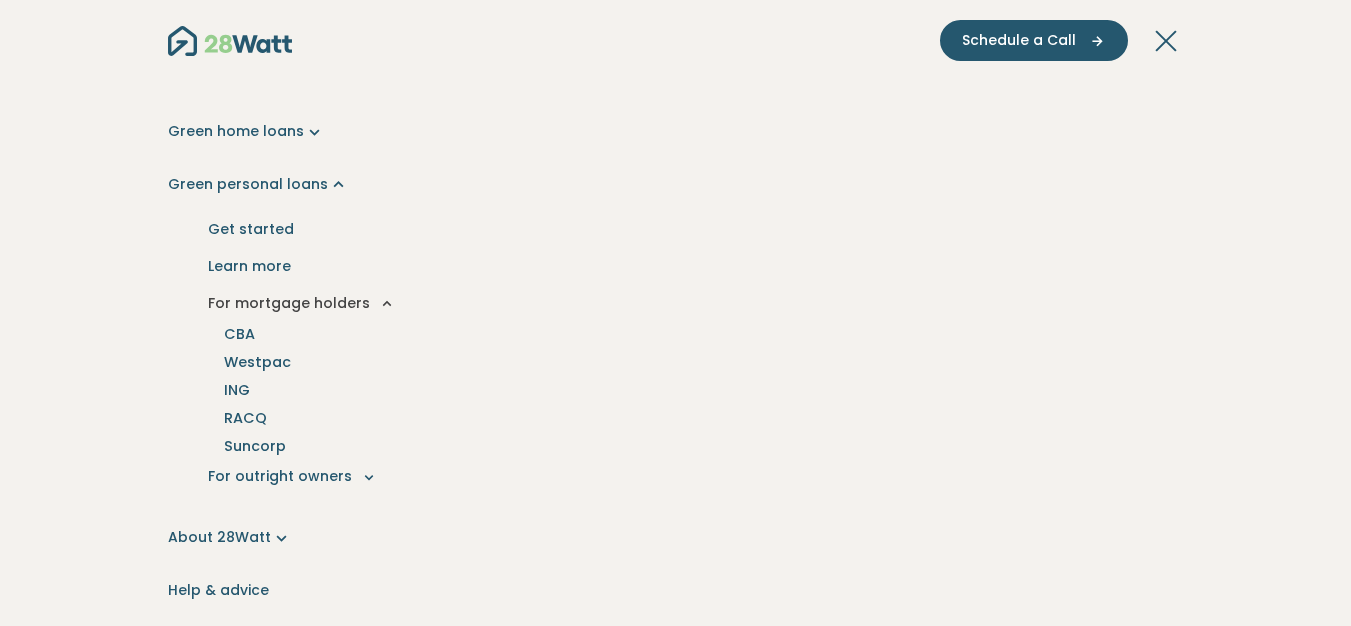 click on "For mortgage holders" at bounding box center [676, 303] 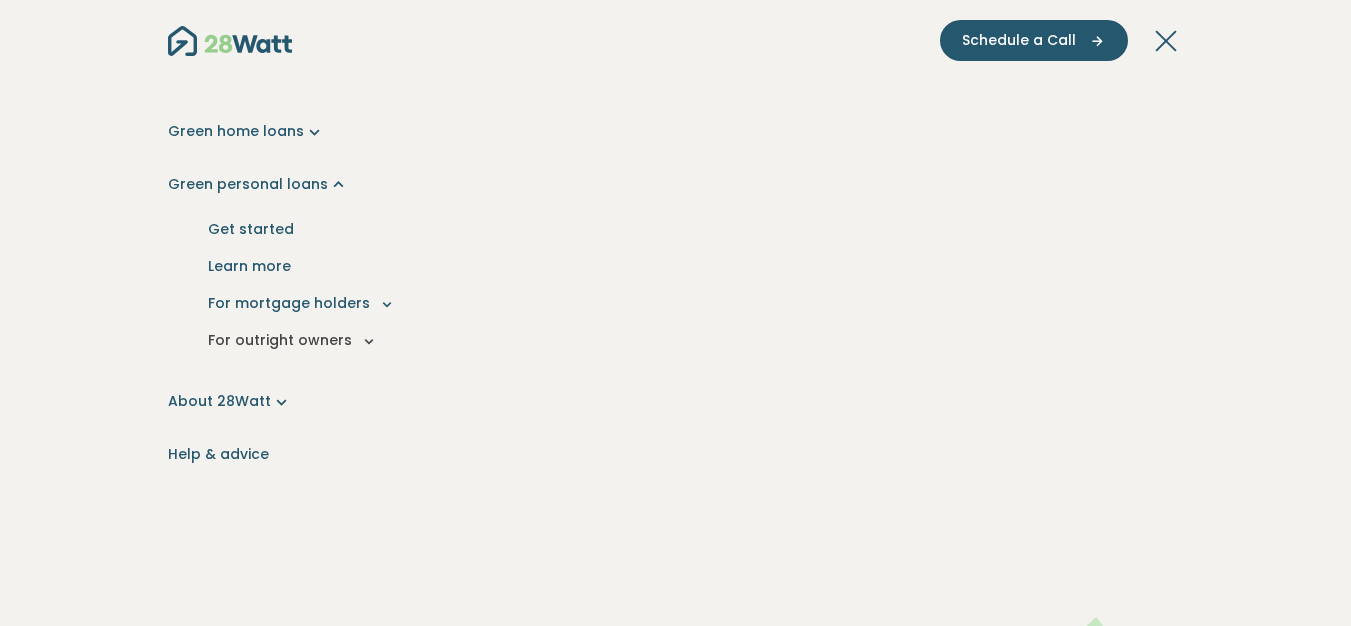 click on "For outright owners" at bounding box center [676, 340] 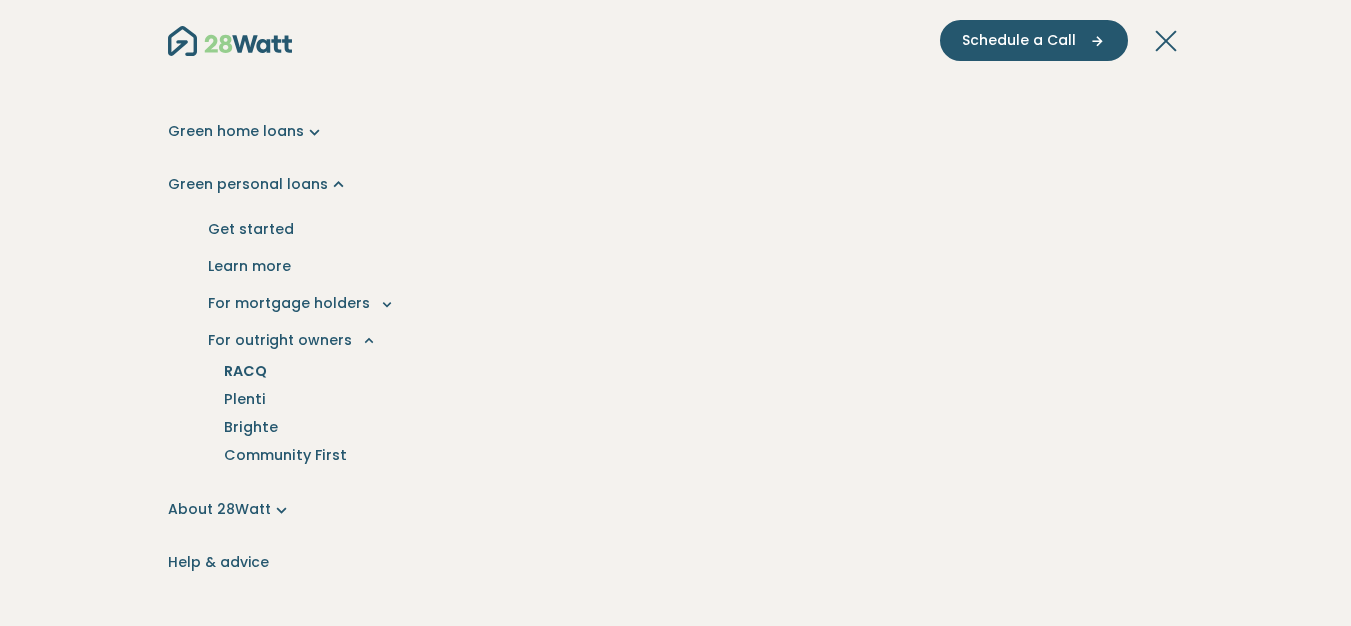 click on "RACQ" at bounding box center [245, 371] 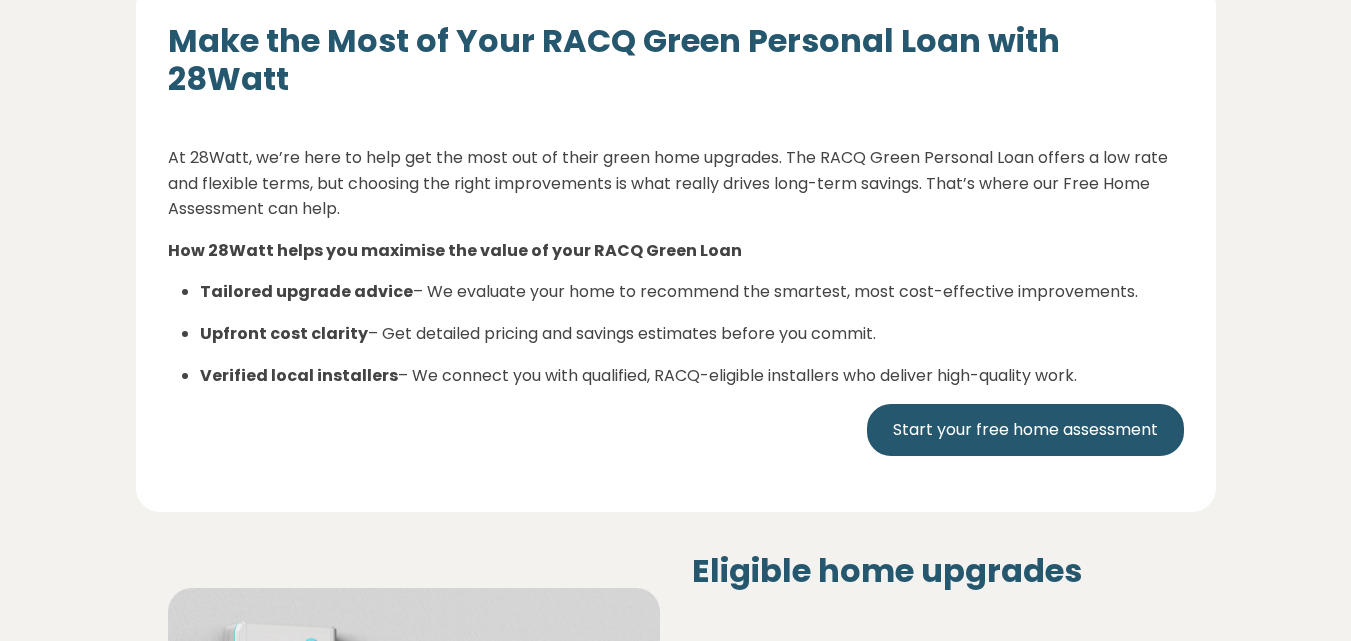 scroll, scrollTop: 872, scrollLeft: 0, axis: vertical 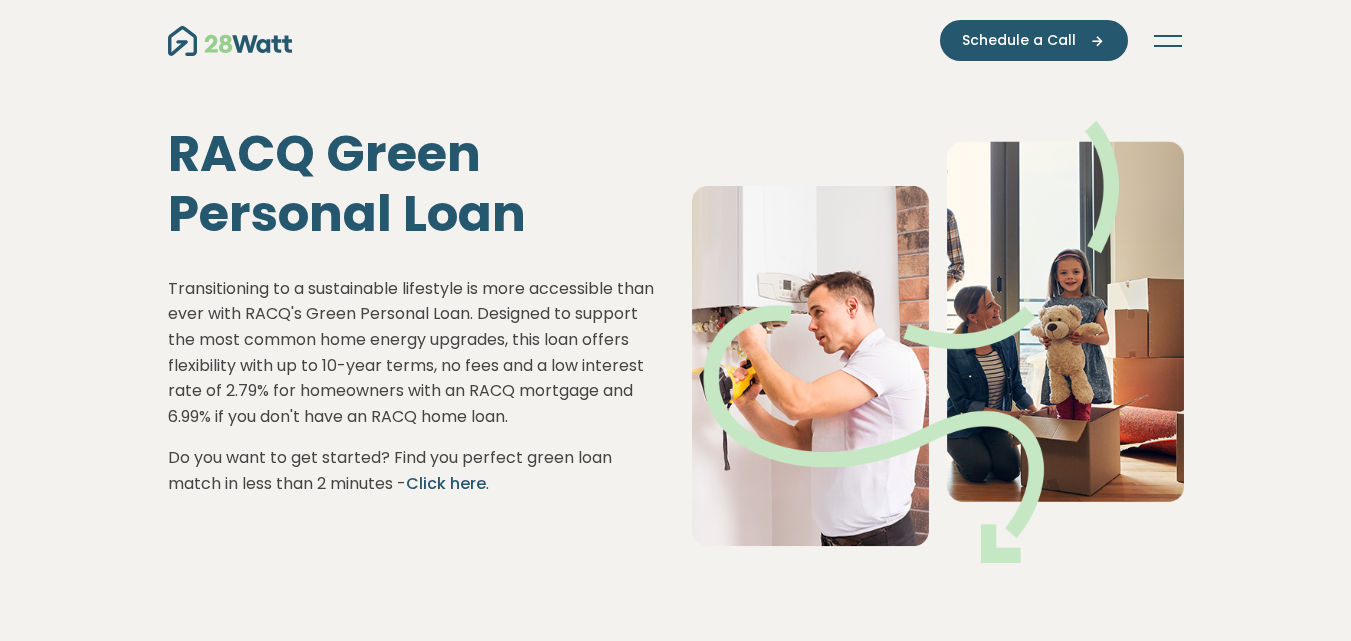 click on "Green home loans Get started Learn more Use case Products Green personal loans Get started Learn more For mortgage holders For outright owners About 28Watt Home upgrades How we work About the team Contact us Help & advice Schedule a Call" at bounding box center [676, 40] 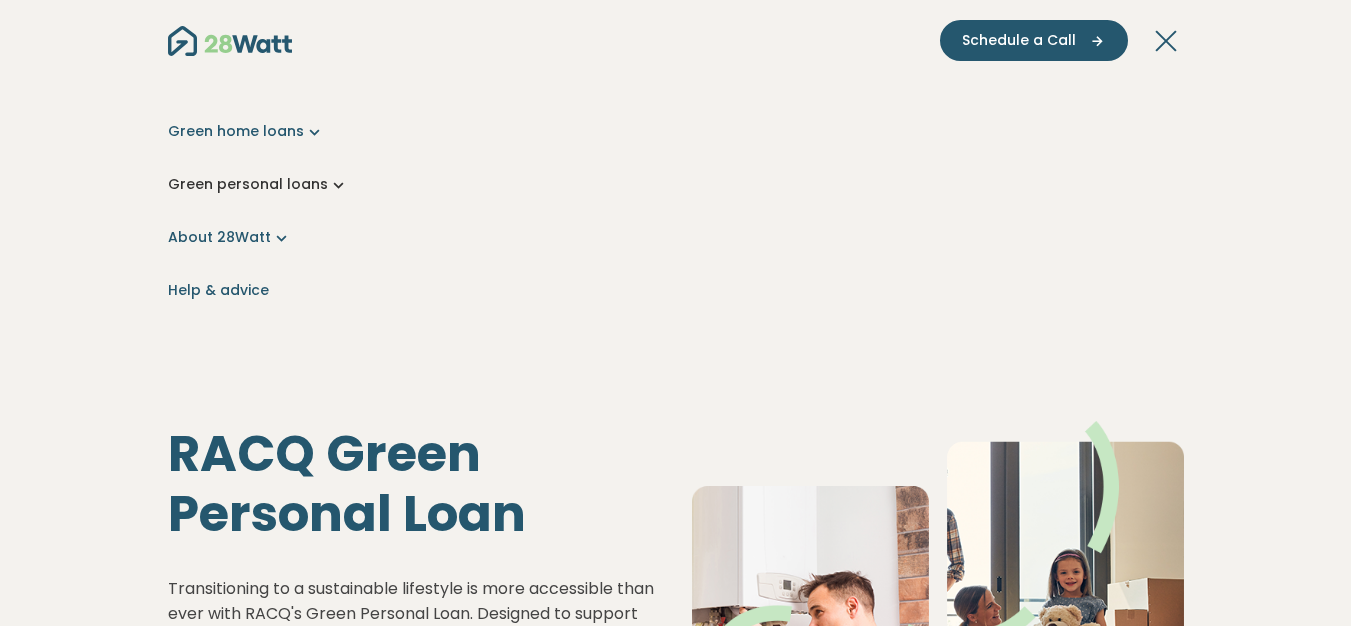 click on "Green personal loans" at bounding box center (676, 184) 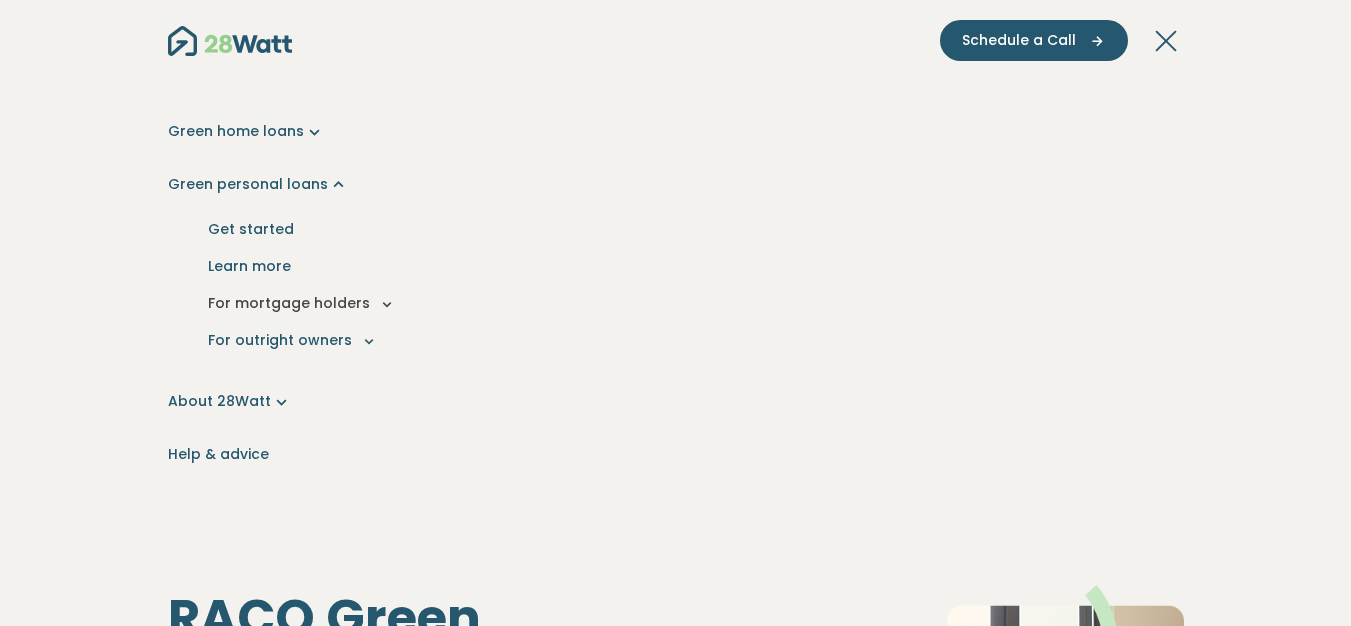 click on "For mortgage holders" at bounding box center [676, 303] 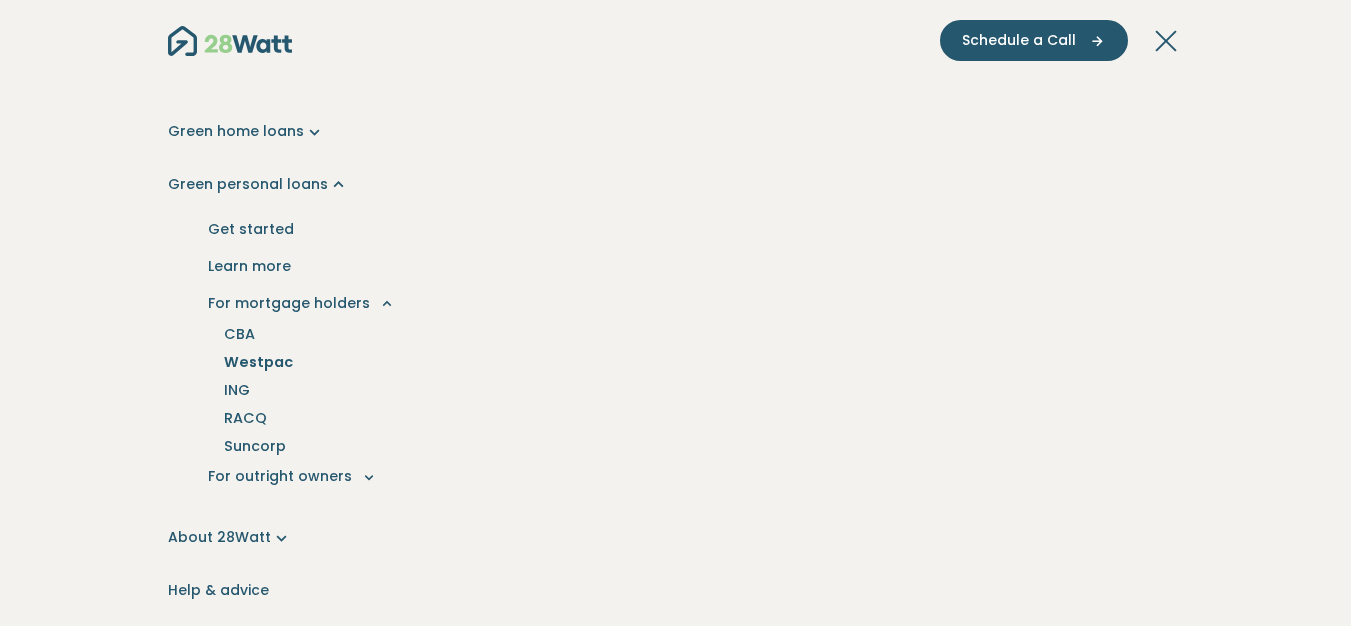 click on "Westpac" at bounding box center [258, 362] 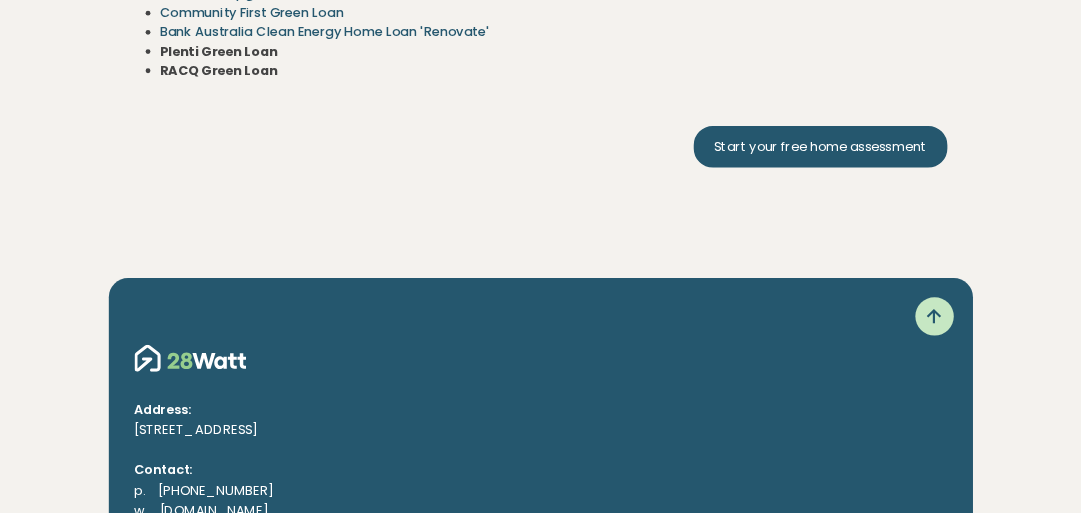 scroll, scrollTop: 3884, scrollLeft: 0, axis: vertical 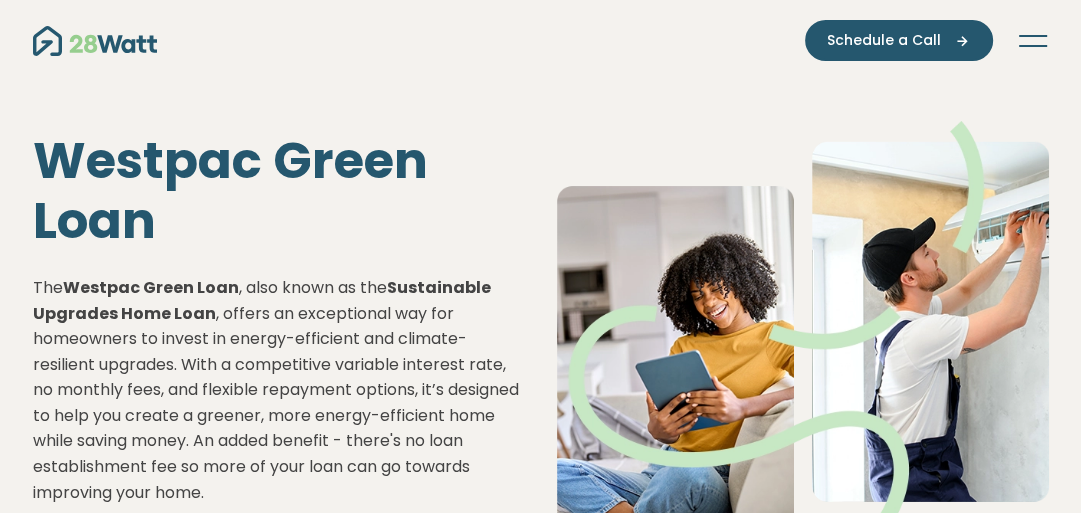 click at bounding box center [1033, 41] 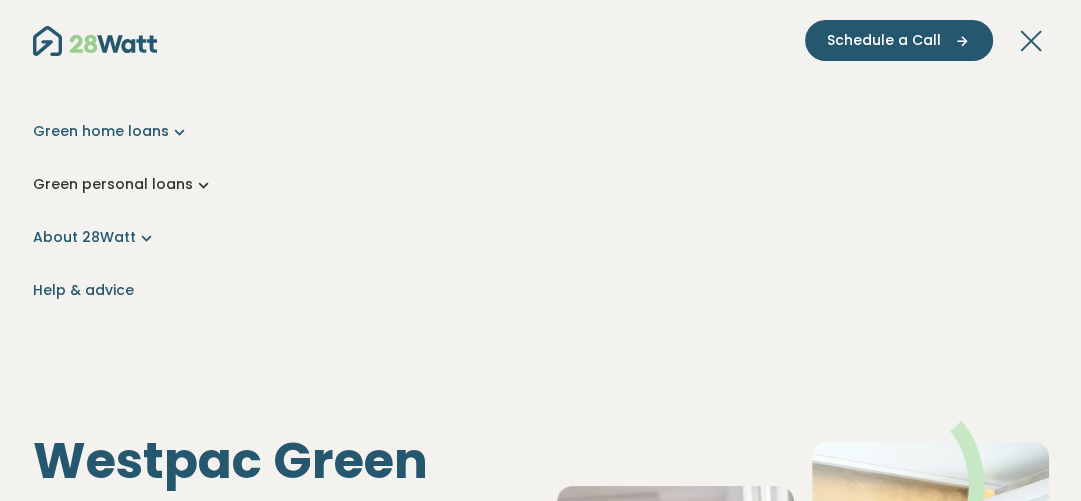 click on "Green personal loans" at bounding box center (541, 184) 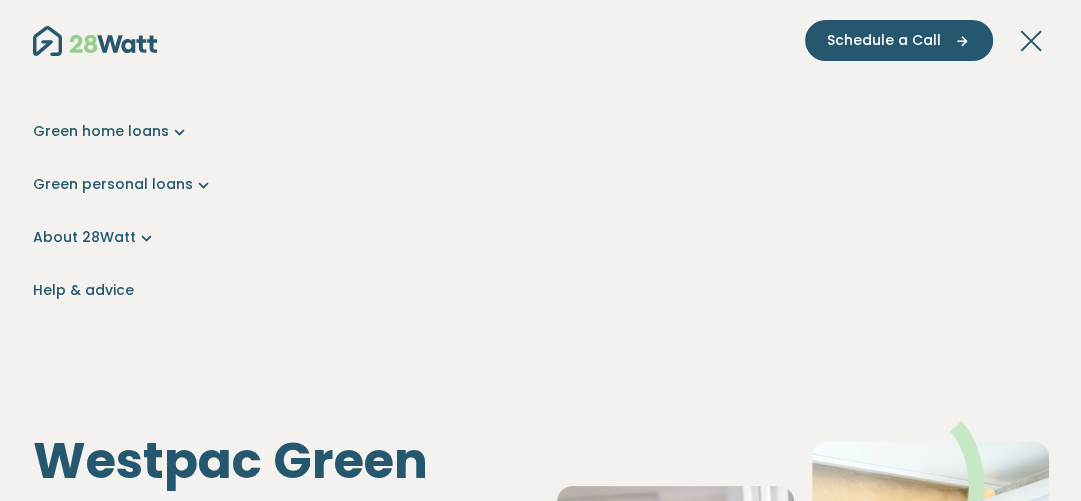 click at bounding box center (1033, 41) 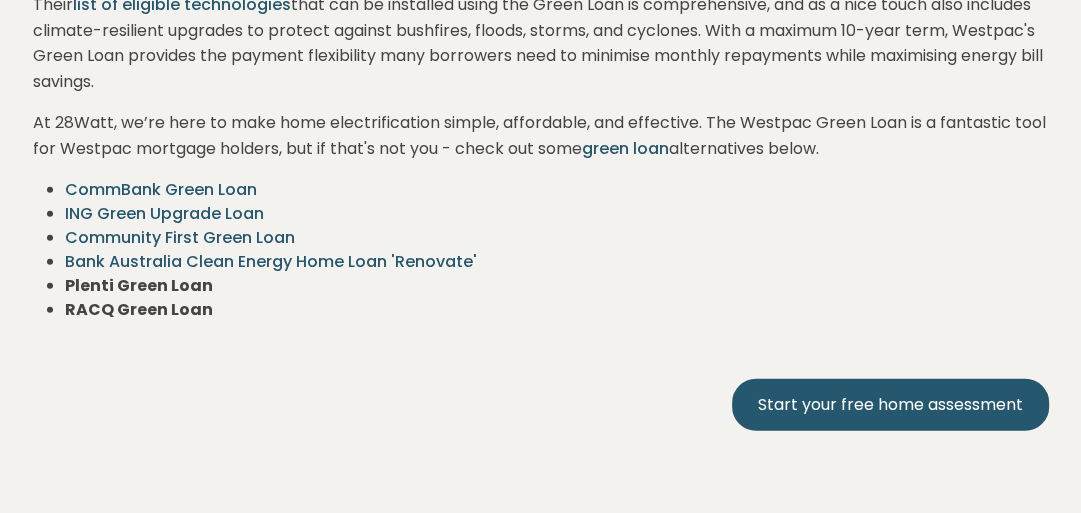 scroll, scrollTop: 3524, scrollLeft: 0, axis: vertical 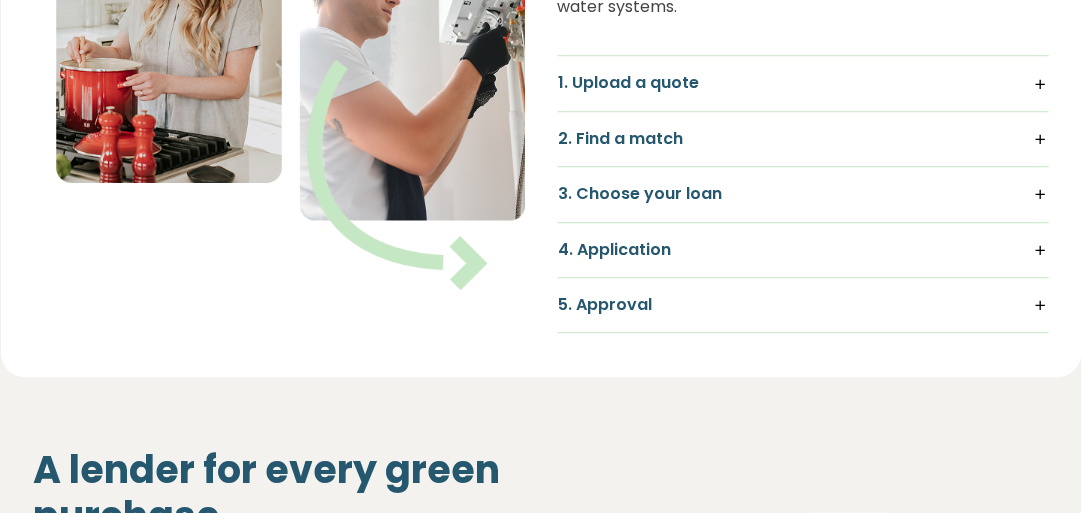 click on "3. Choose your loan" at bounding box center (803, 194) 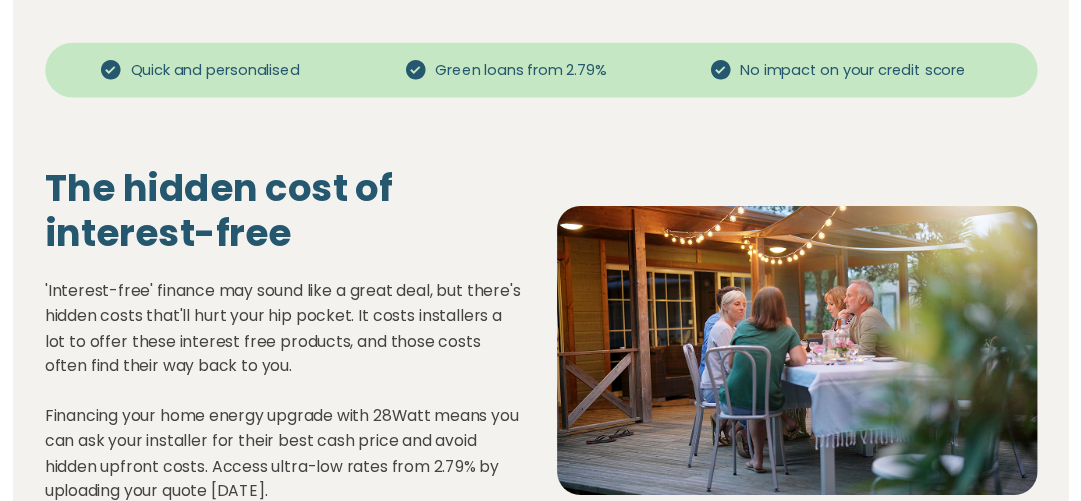 scroll, scrollTop: 0, scrollLeft: 0, axis: both 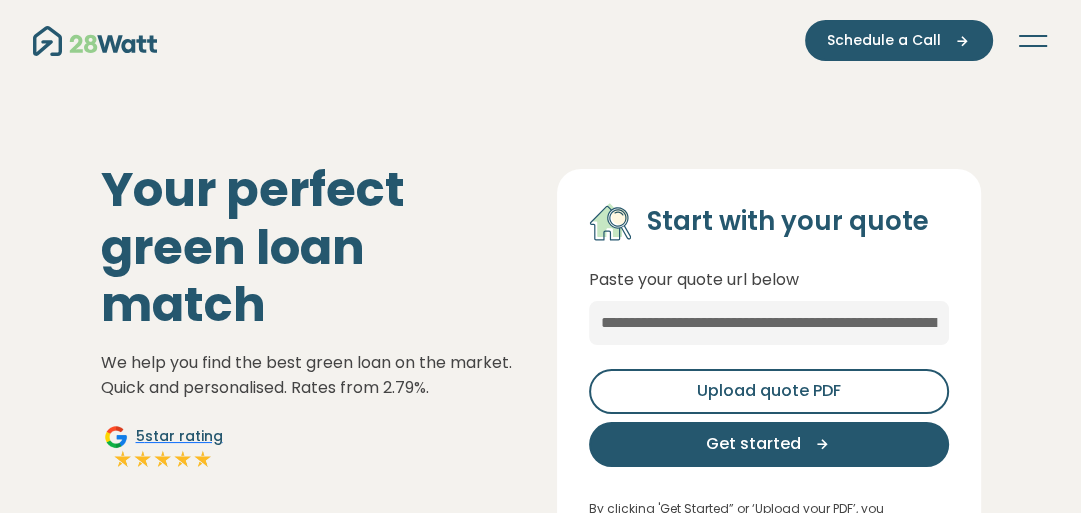 click on "Green home loans Get started Learn more Use case Products Green personal loans Get started Learn more For mortgage holders For outright owners About 28Watt Home upgrades How we work About the team Contact us Help & advice Schedule a Call" at bounding box center (541, 40) 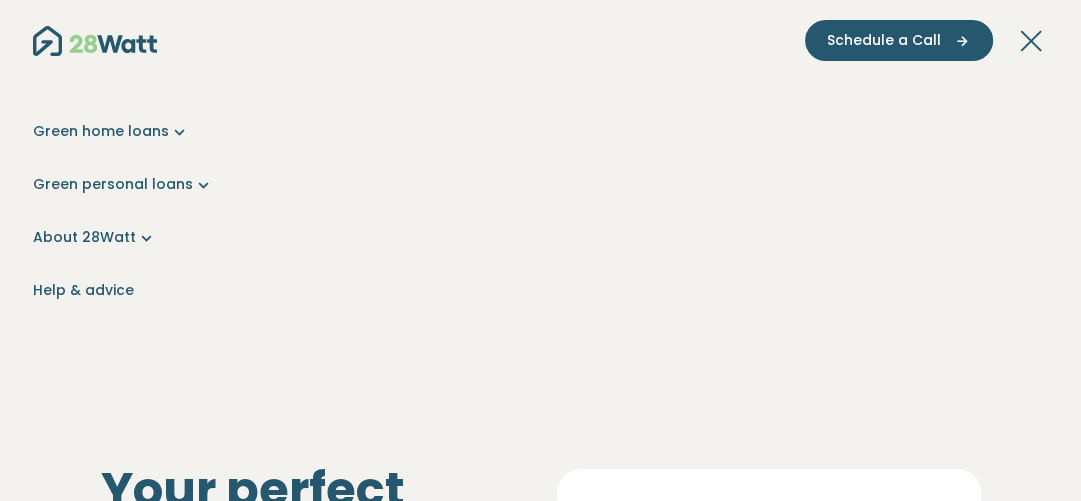 click on "Green home loans Get started Learn more Use case Products Green personal loans Get started Learn more For mortgage holders For outright owners About 28Watt Home upgrades How we work About the team Contact us Help & advice" at bounding box center (541, 211) 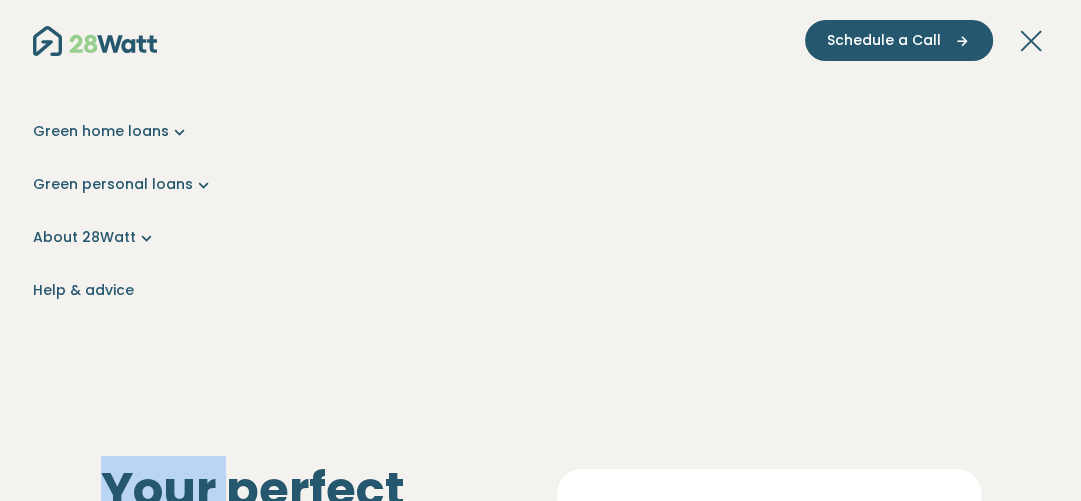 click on "Green home loans Get started Learn more Use case Products Green personal loans Get started Learn more For mortgage holders For outright owners About 28Watt Home upgrades How we work About the team Contact us Help & advice" at bounding box center (541, 211) 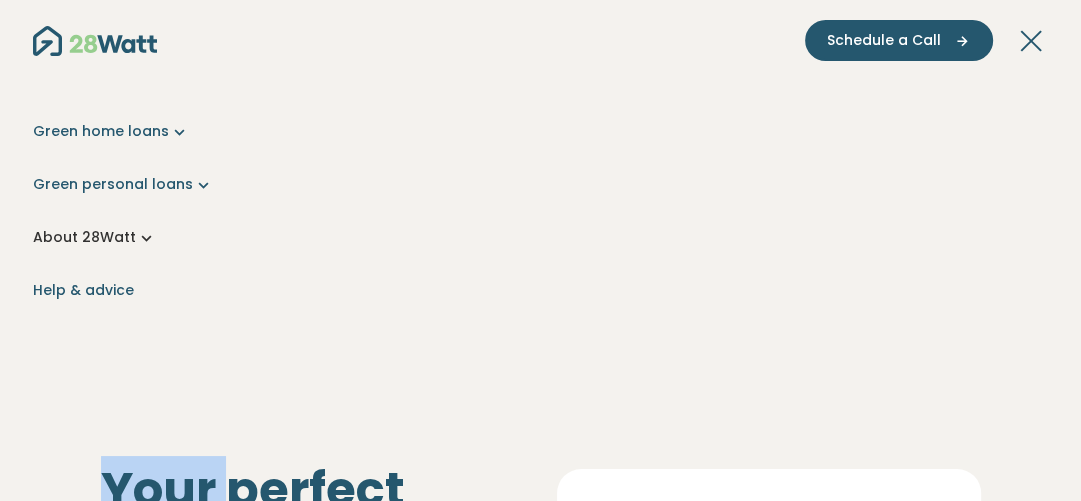 click on "About 28Watt" at bounding box center [541, 237] 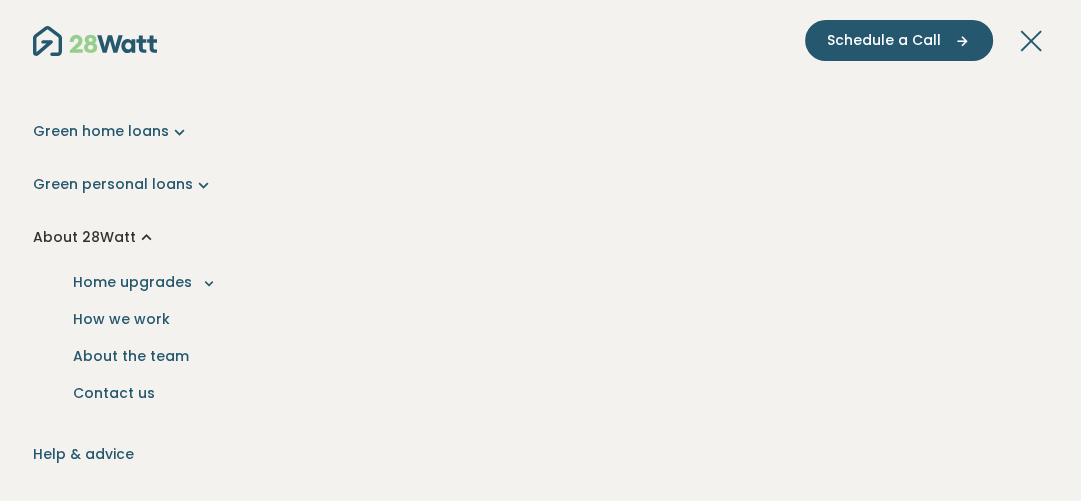 click on "About 28Watt" at bounding box center (541, 237) 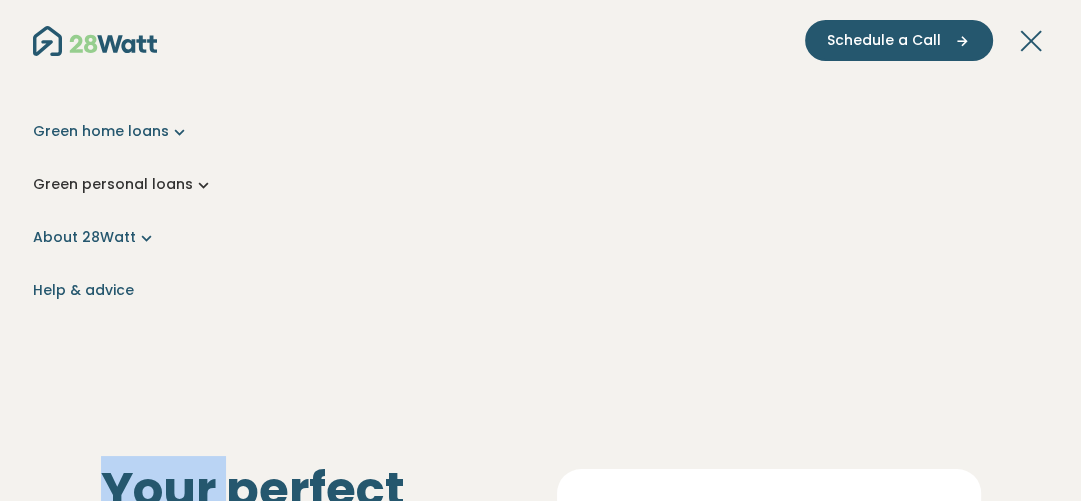 click on "Green personal loans" at bounding box center (541, 184) 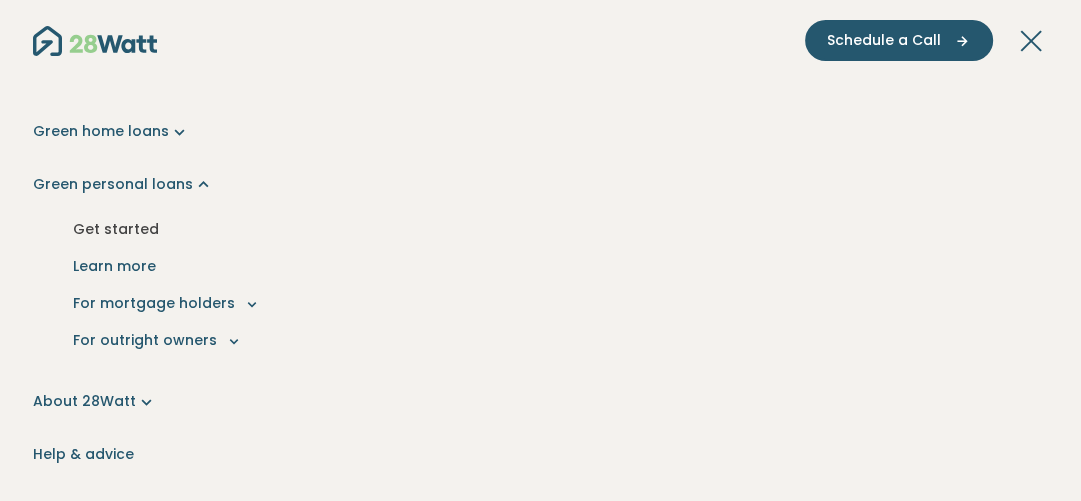 click on "Get started" at bounding box center [541, 229] 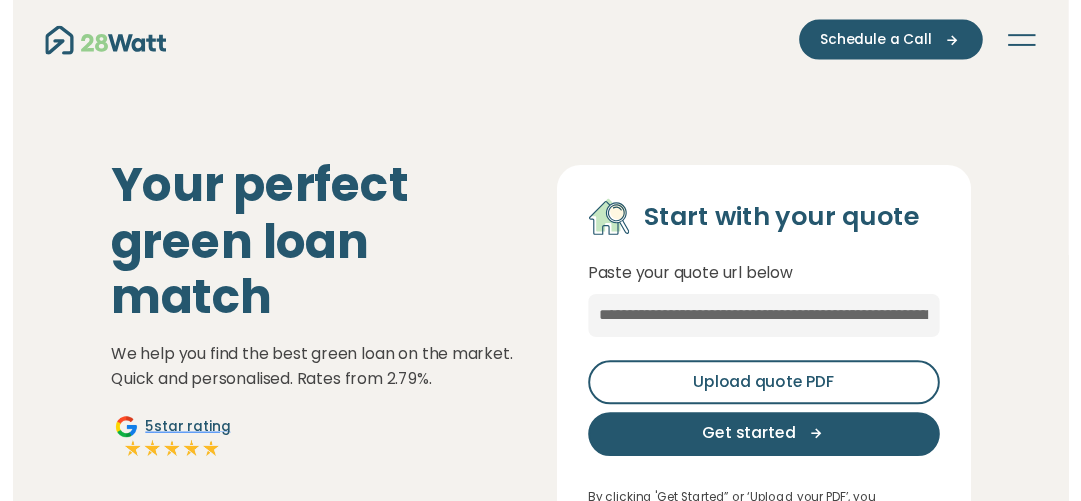 scroll, scrollTop: 0, scrollLeft: 0, axis: both 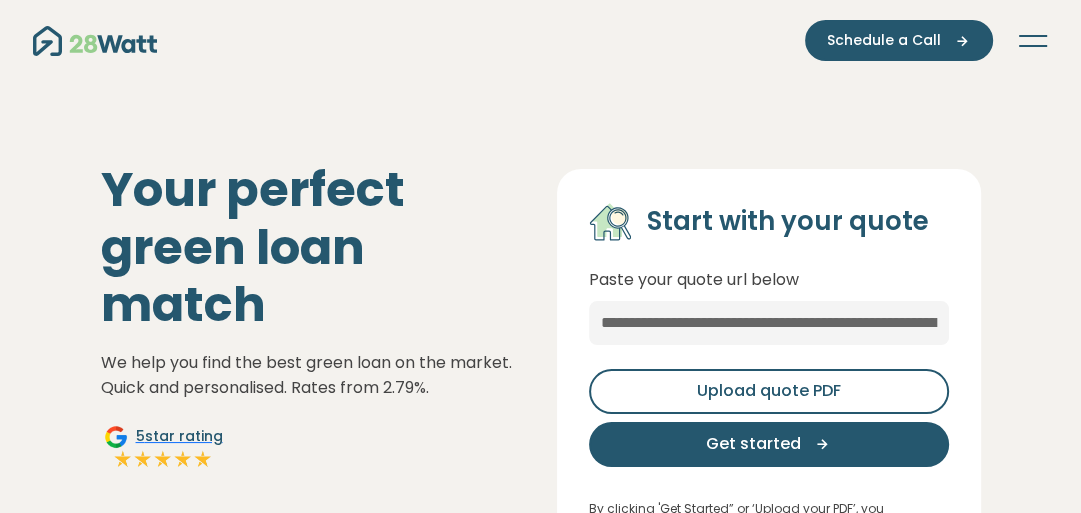 click at bounding box center (1033, 41) 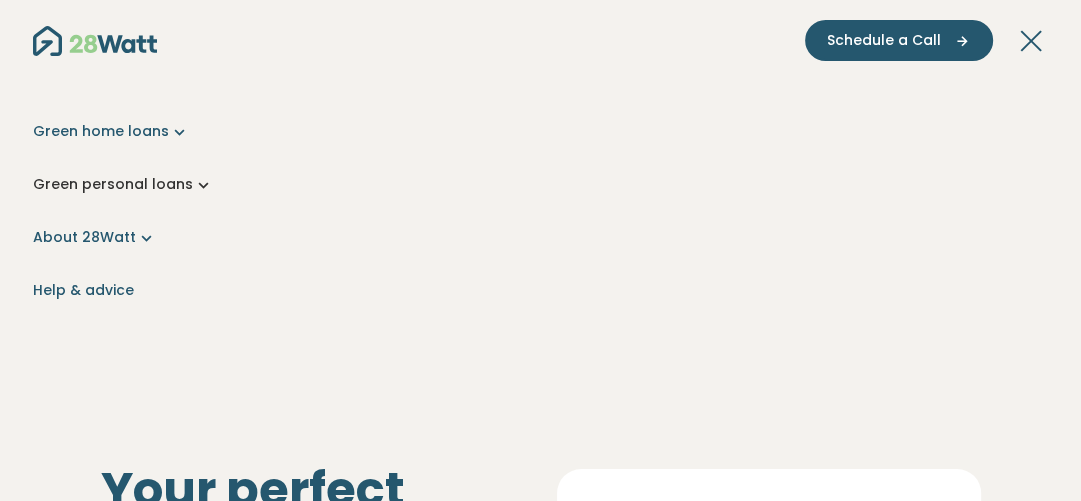 click on "Green personal loans" at bounding box center (541, 184) 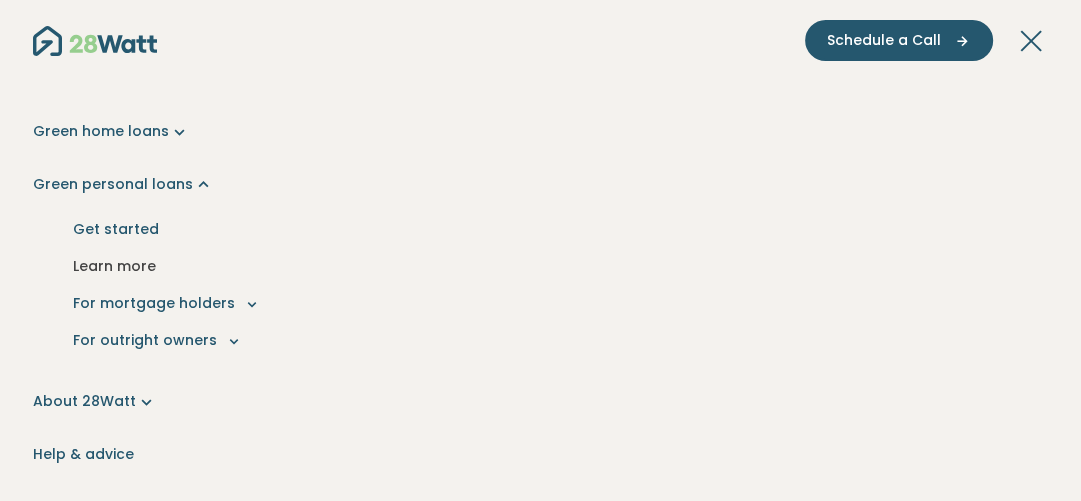 click on "Learn more" at bounding box center (541, 266) 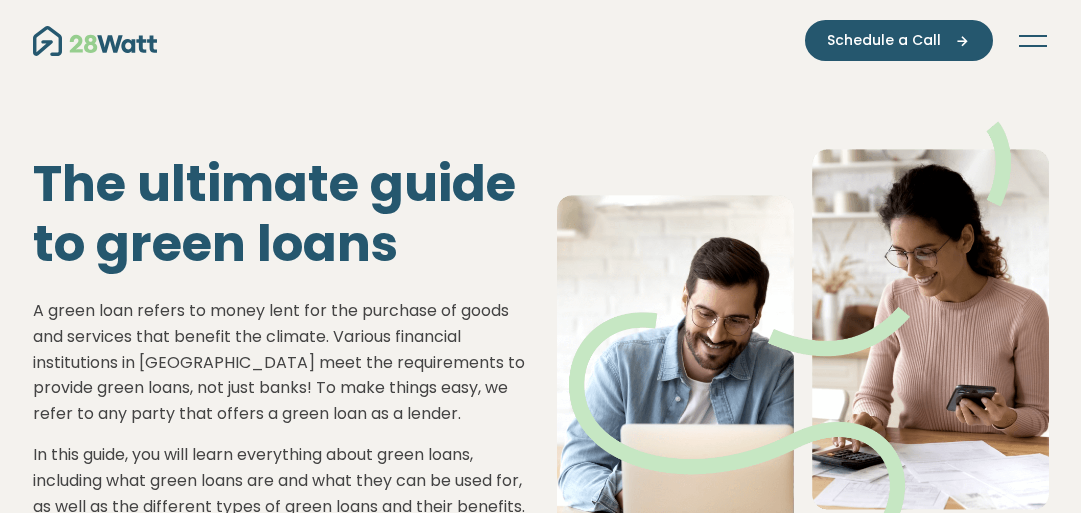 scroll, scrollTop: 0, scrollLeft: 0, axis: both 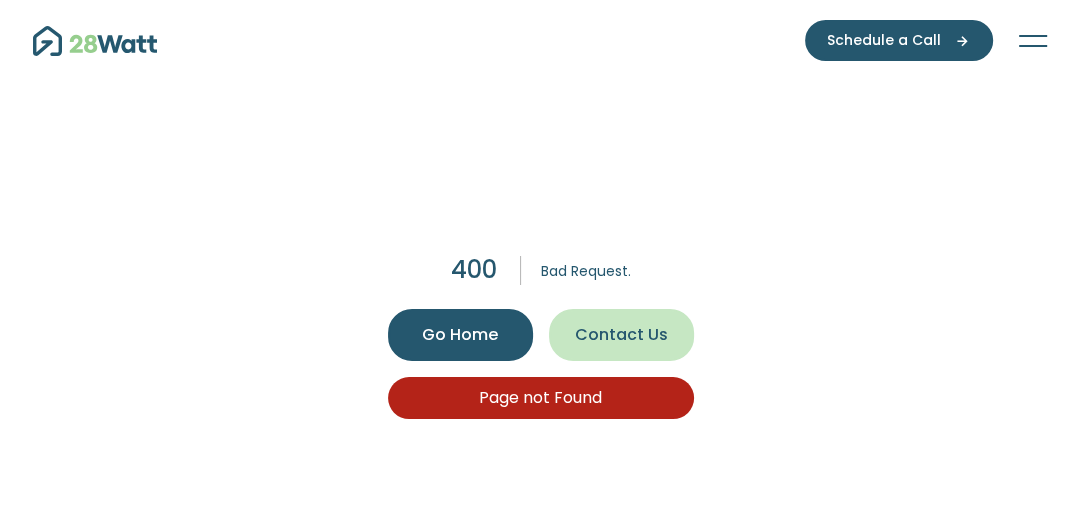 click on "Page not Found" at bounding box center (541, 398) 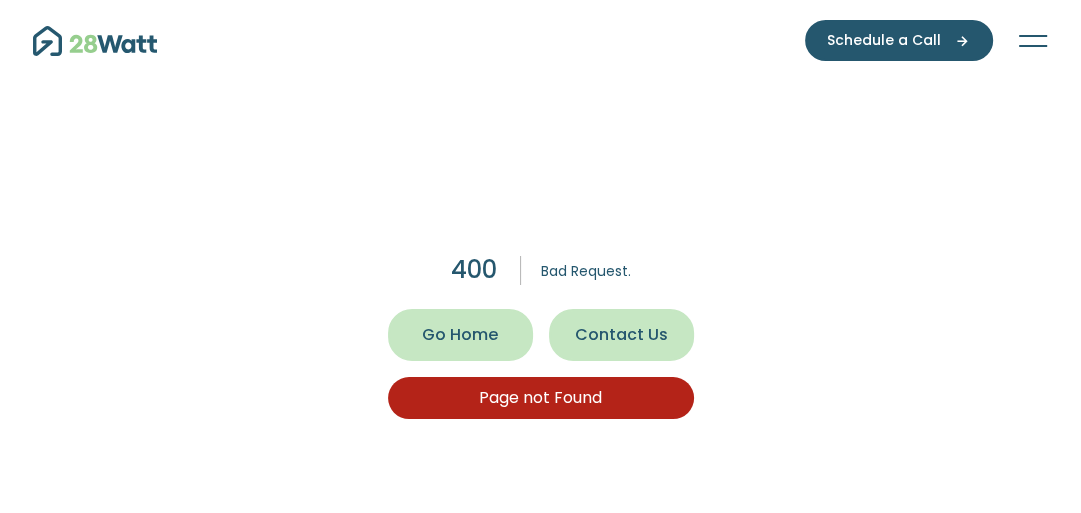 click on "Go Home" at bounding box center (460, 335) 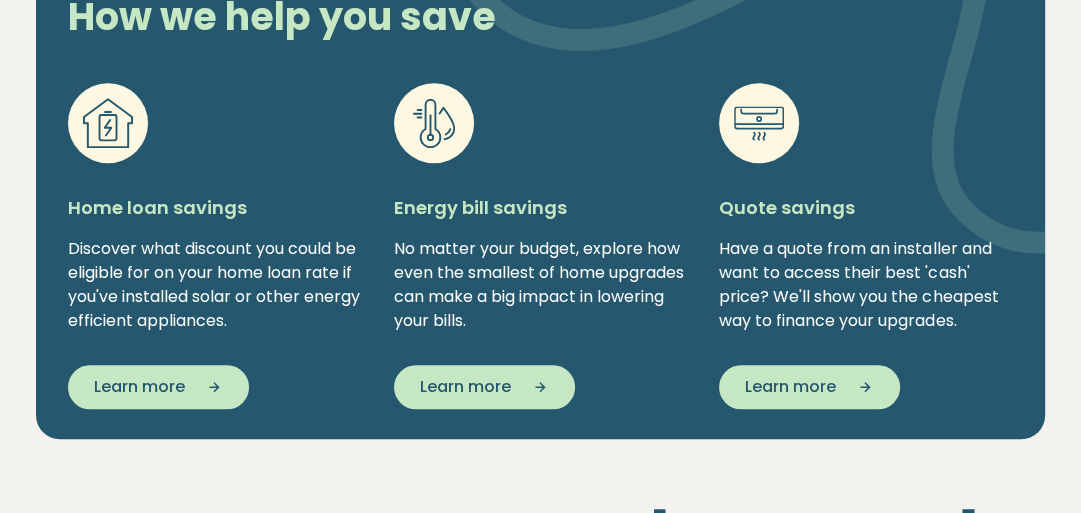 scroll, scrollTop: 1472, scrollLeft: 0, axis: vertical 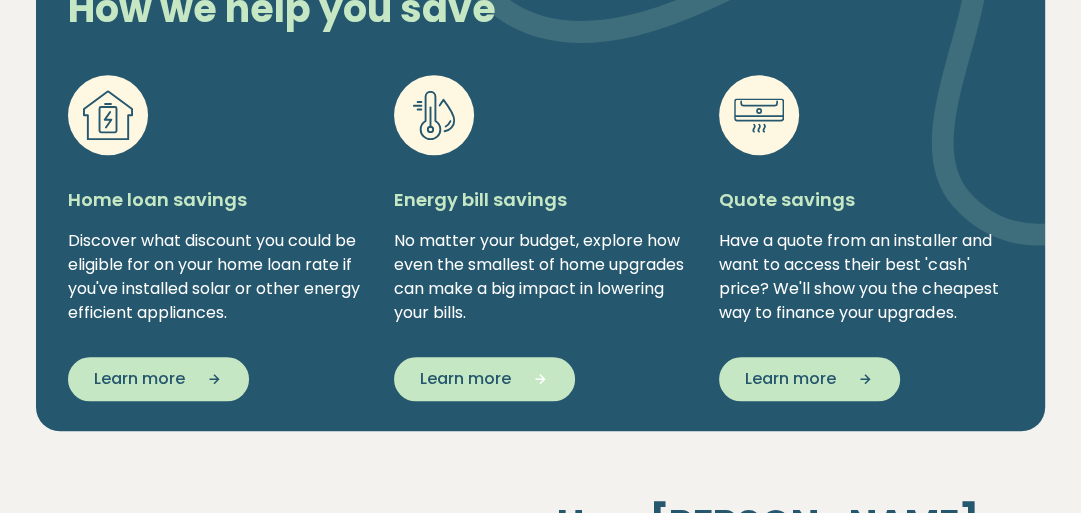 click on "Learn more" at bounding box center [484, 379] 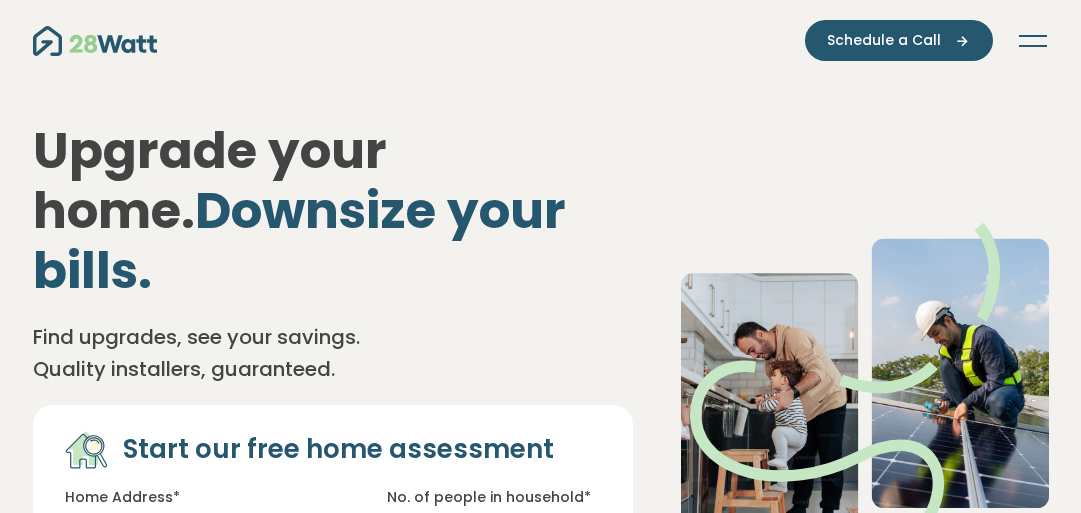 scroll, scrollTop: 0, scrollLeft: 0, axis: both 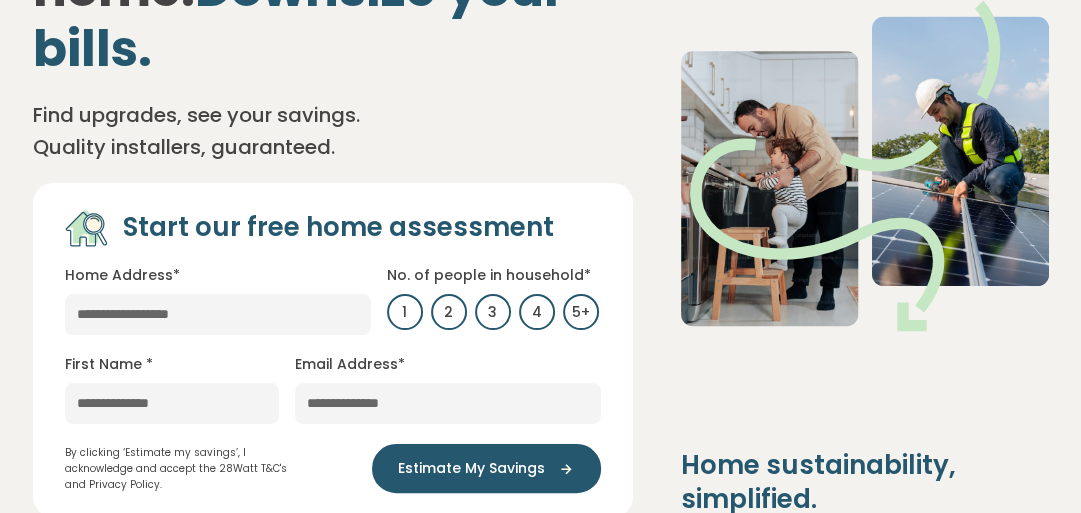 drag, startPoint x: 1092, startPoint y: 21, endPoint x: 1092, endPoint y: 44, distance: 23 